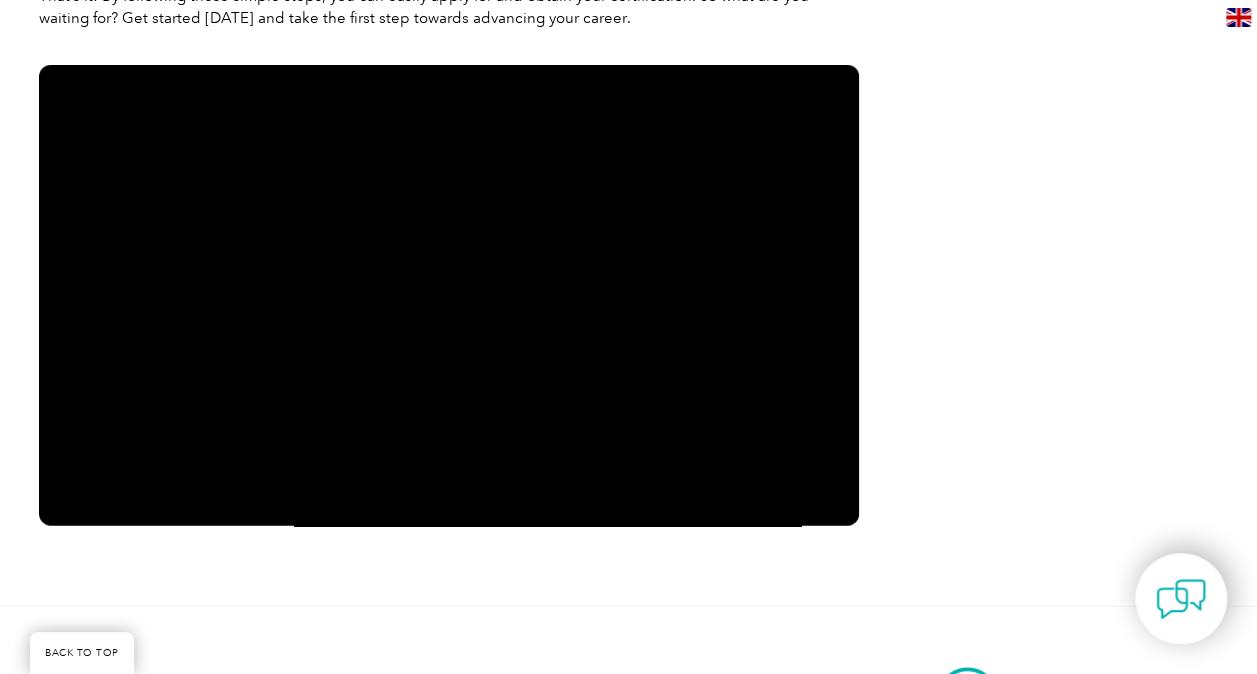 scroll, scrollTop: 2600, scrollLeft: 0, axis: vertical 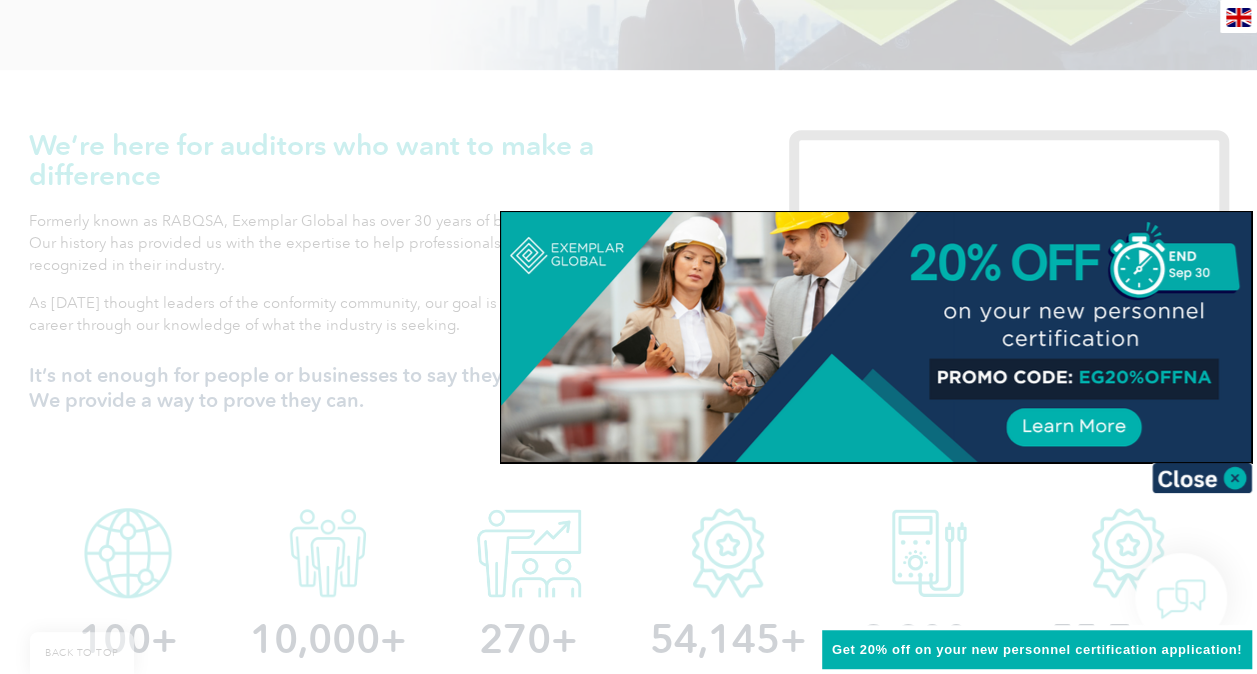 click at bounding box center [876, 337] 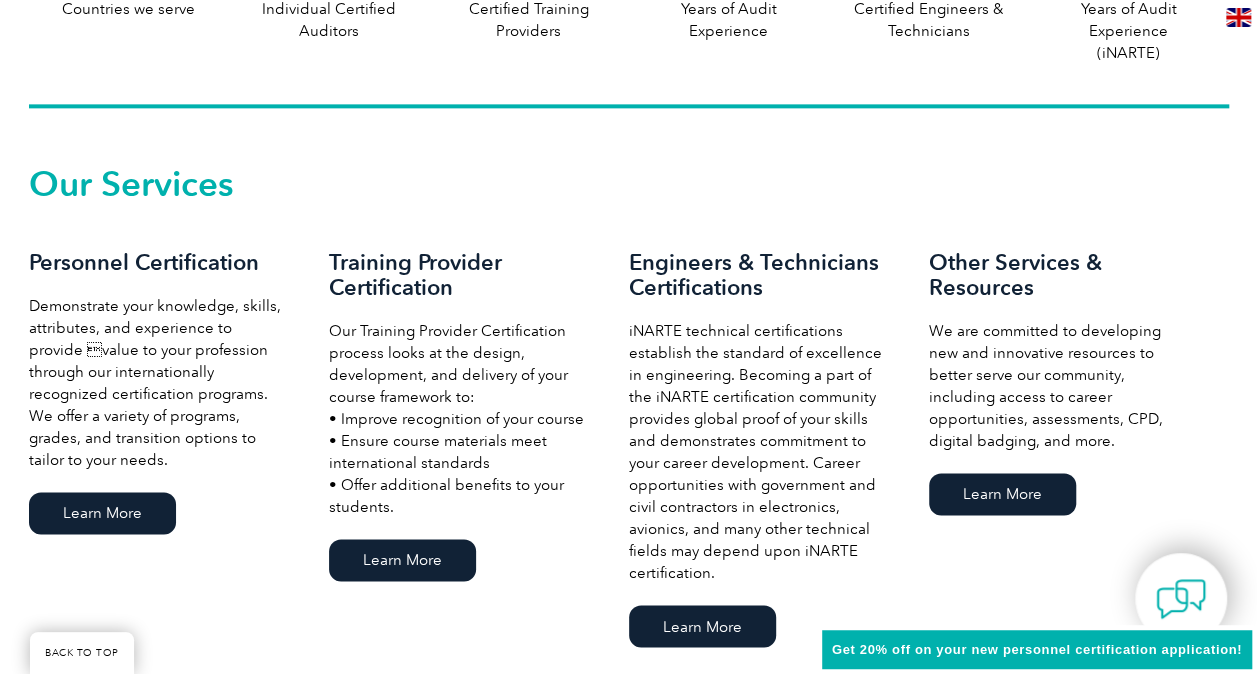 scroll, scrollTop: 1300, scrollLeft: 0, axis: vertical 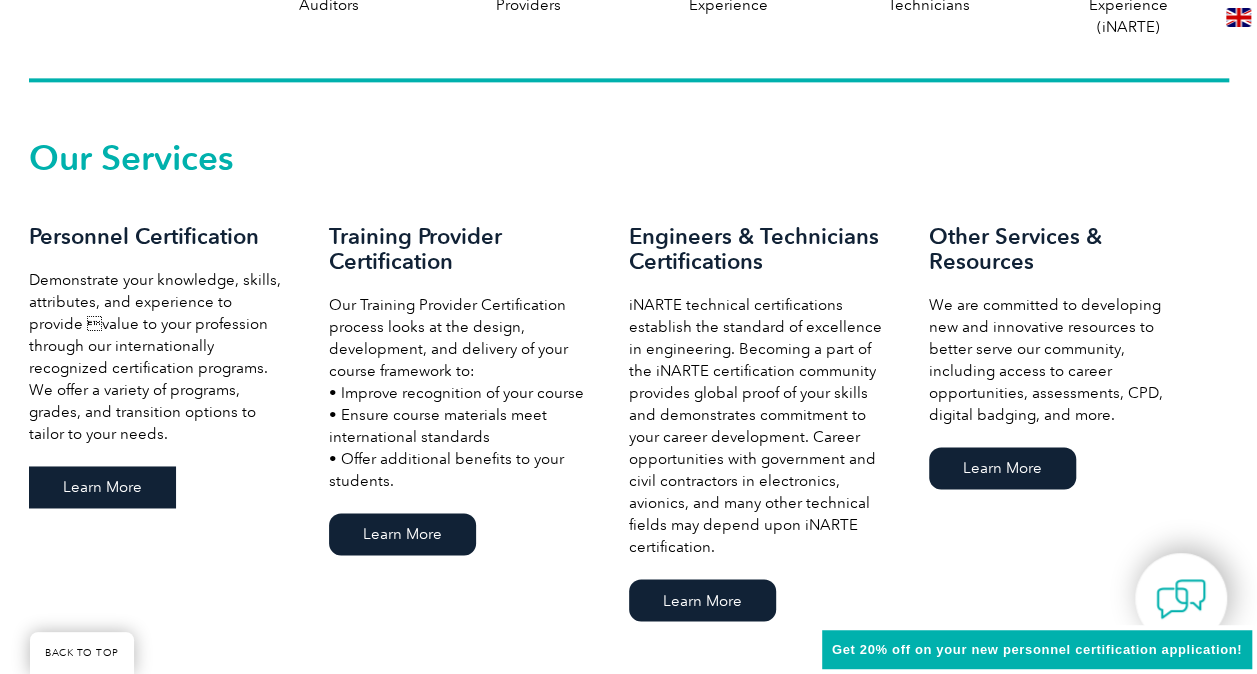click on "Learn More" at bounding box center (102, 487) 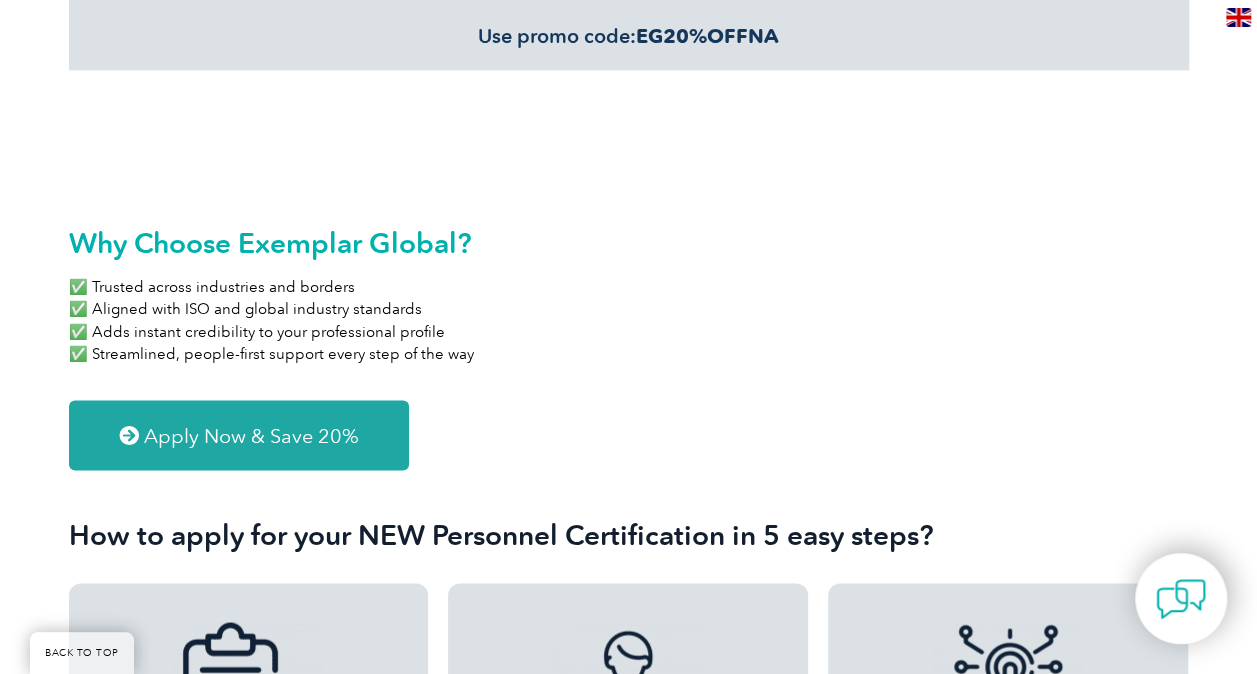 scroll, scrollTop: 1600, scrollLeft: 0, axis: vertical 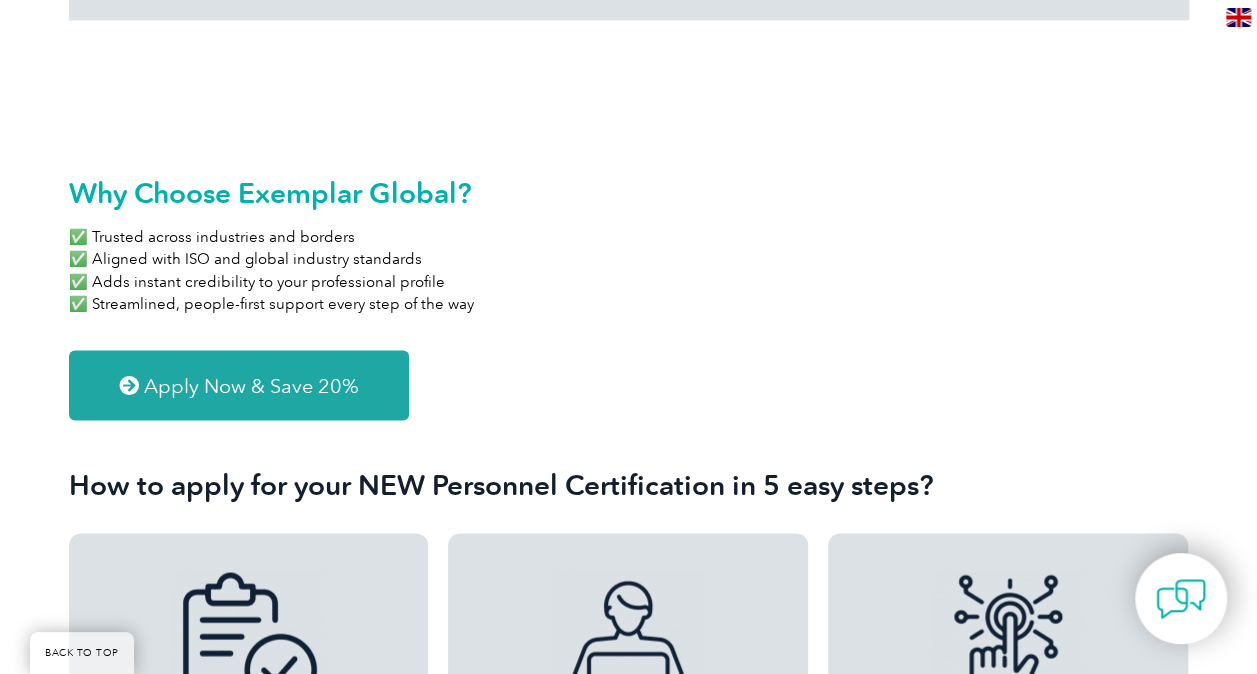 click on "Apply Now & Save 20%" at bounding box center (251, 385) 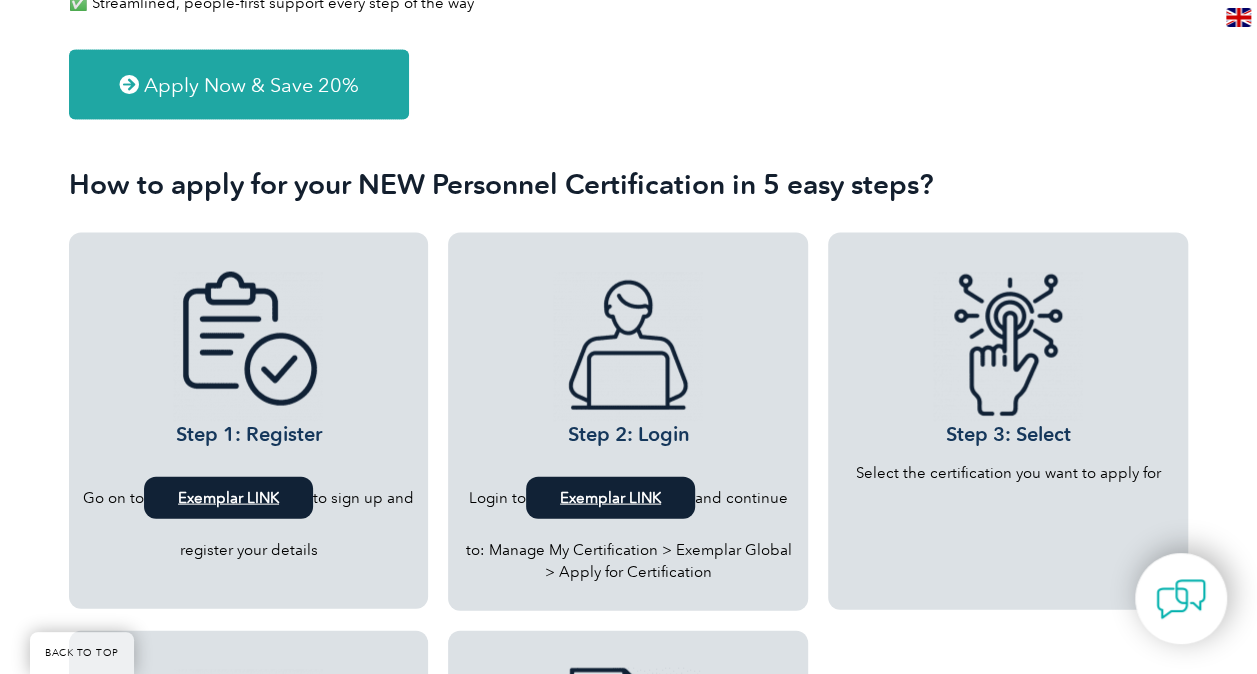scroll, scrollTop: 2300, scrollLeft: 0, axis: vertical 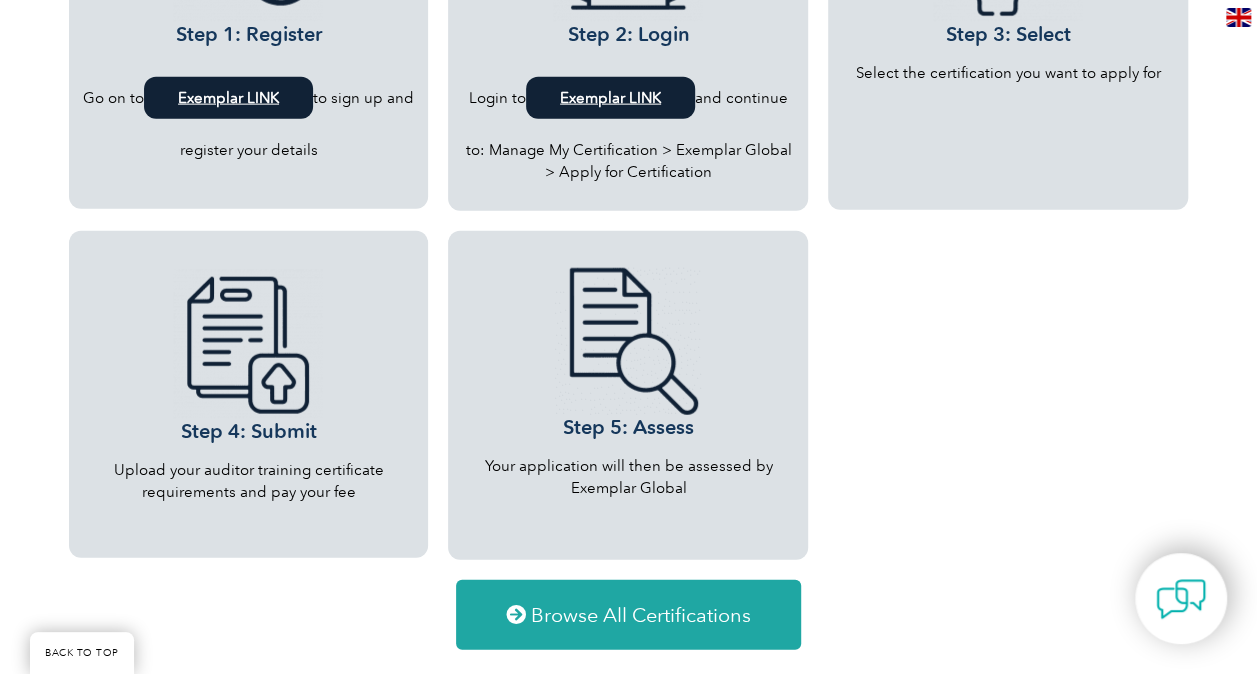 click on "Exemplar LINK" at bounding box center [228, 98] 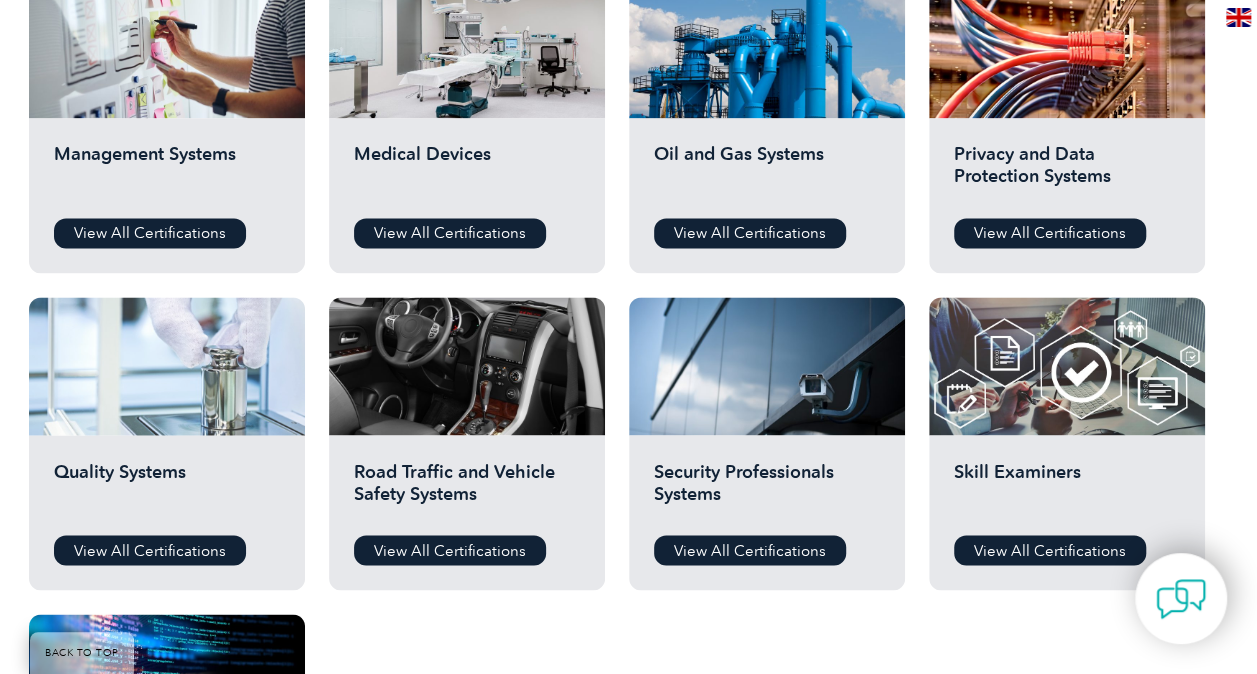 scroll, scrollTop: 1500, scrollLeft: 0, axis: vertical 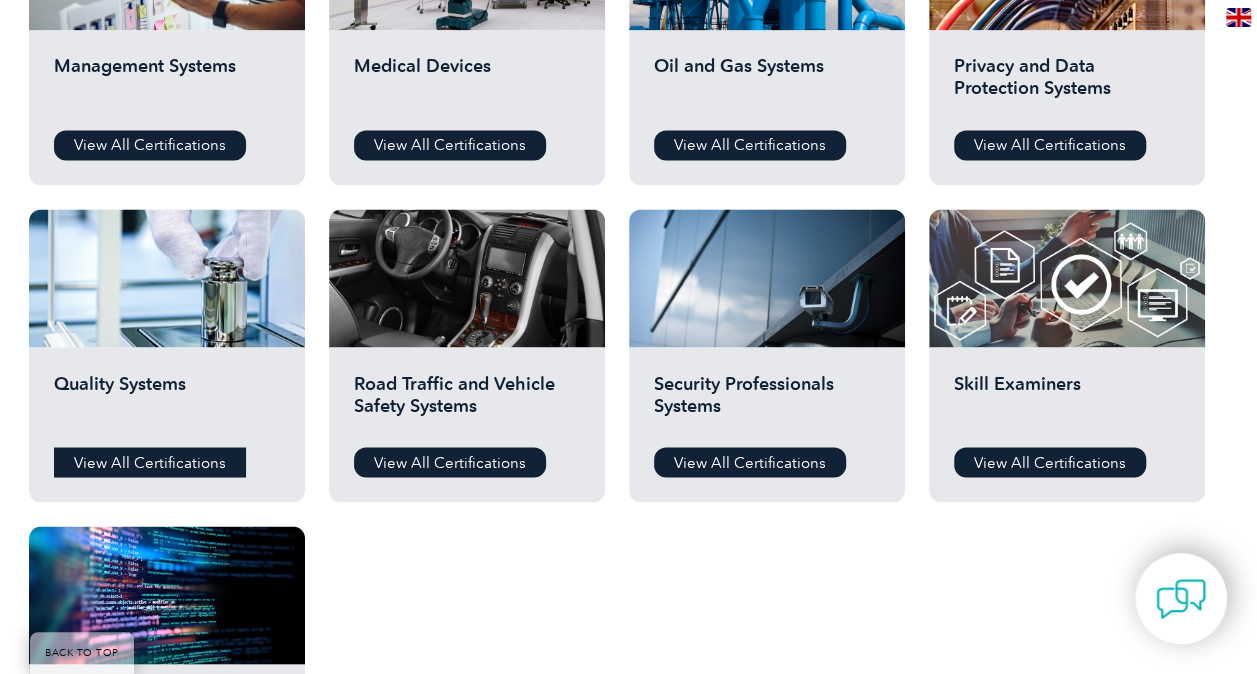 click on "View All Certifications" at bounding box center (150, 462) 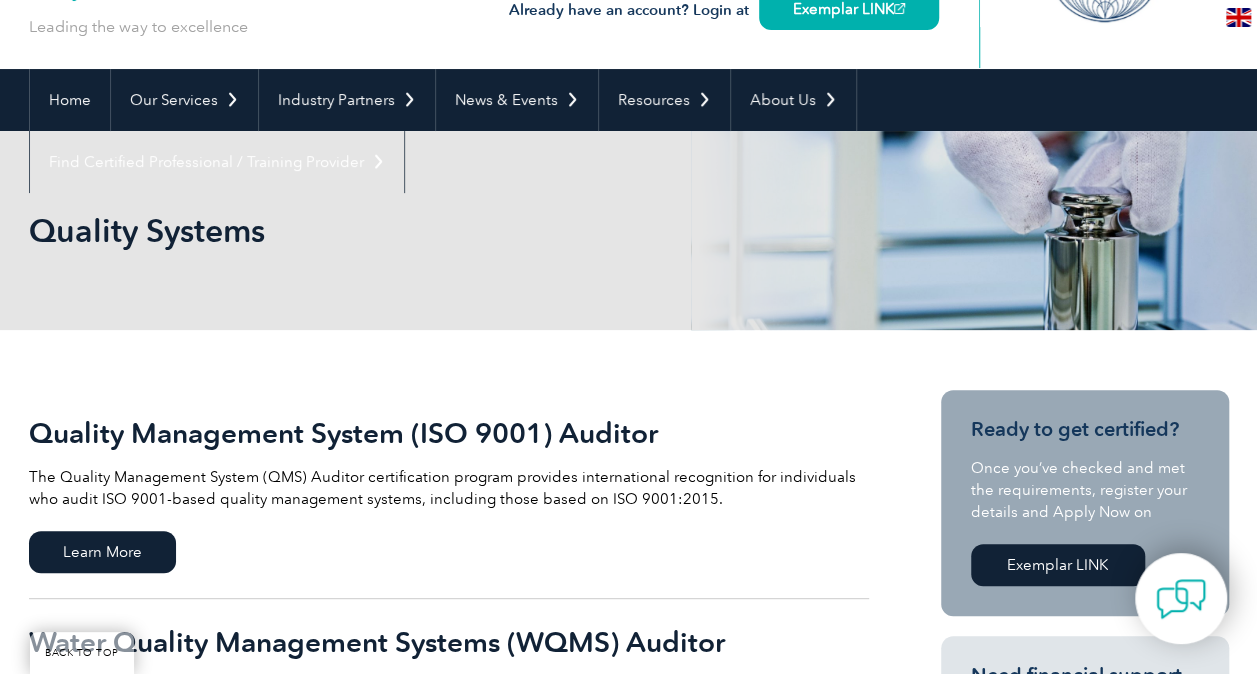 scroll, scrollTop: 400, scrollLeft: 0, axis: vertical 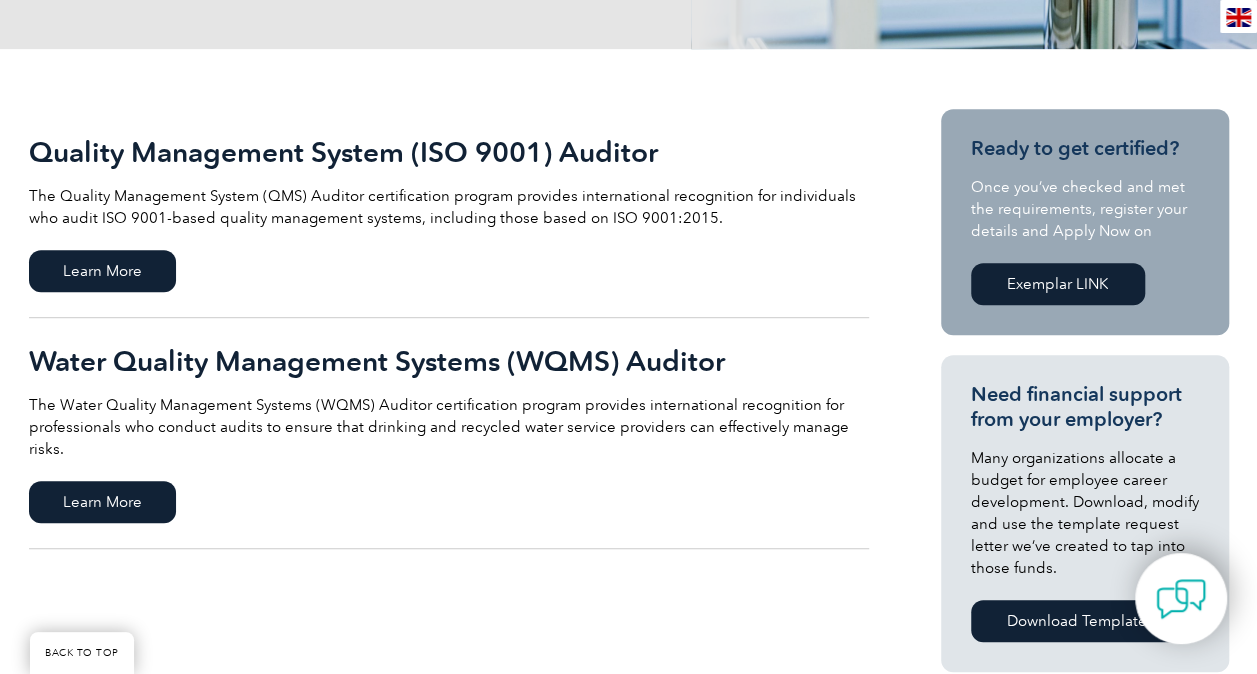 click on "Quality Management System (ISO 9001) Auditor
The Quality Management System (QMS) Auditor certification program provides international recognition for individuals who audit ISO 9001-based quality management systems, including those based on ISO 9001:2015.
Learn More" at bounding box center [449, 213] 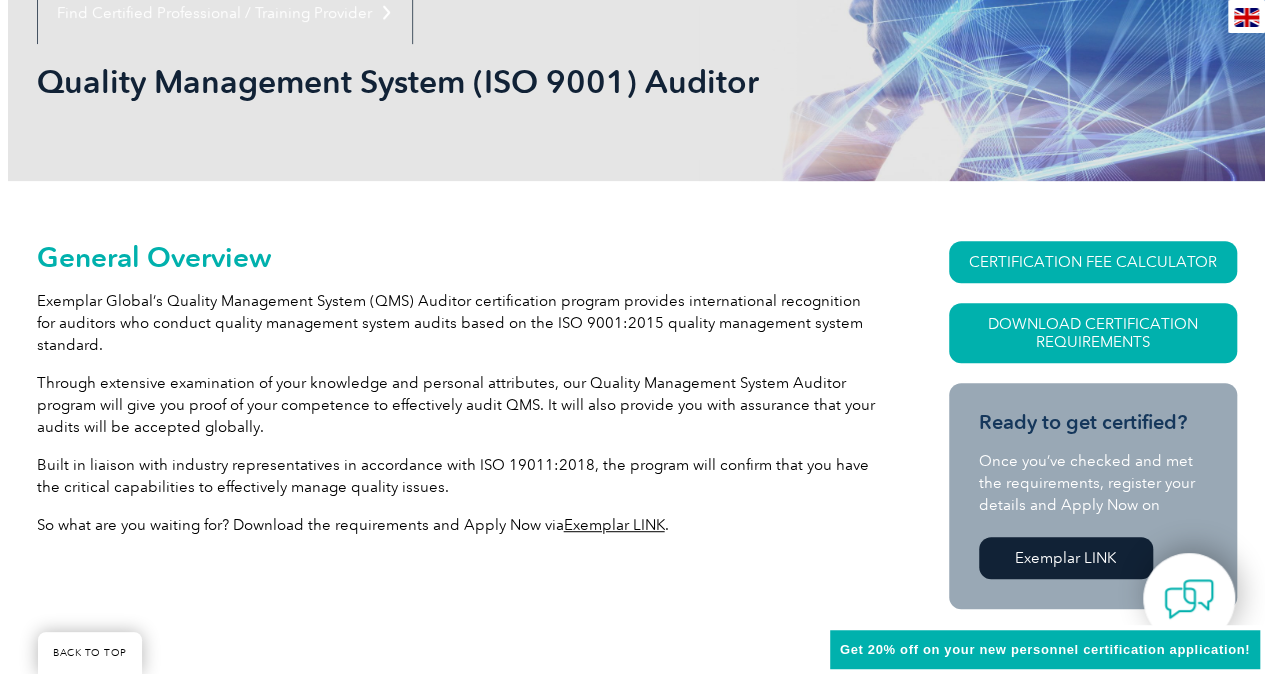scroll, scrollTop: 300, scrollLeft: 0, axis: vertical 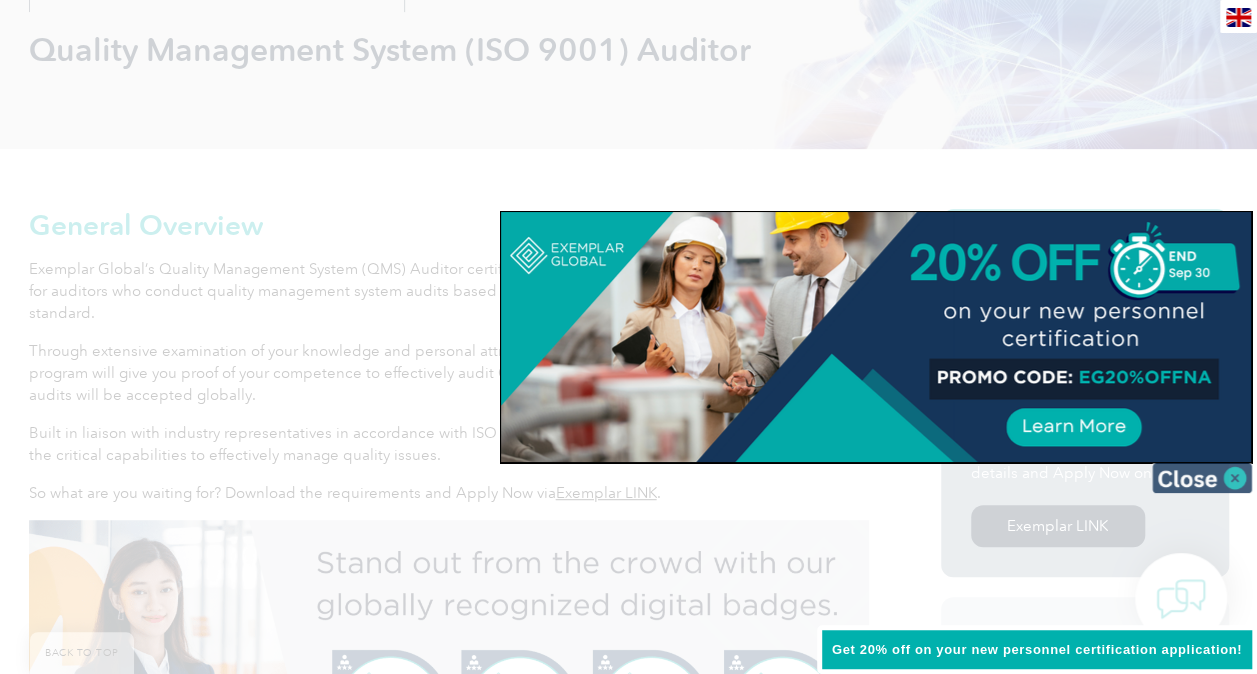 click at bounding box center [1202, 478] 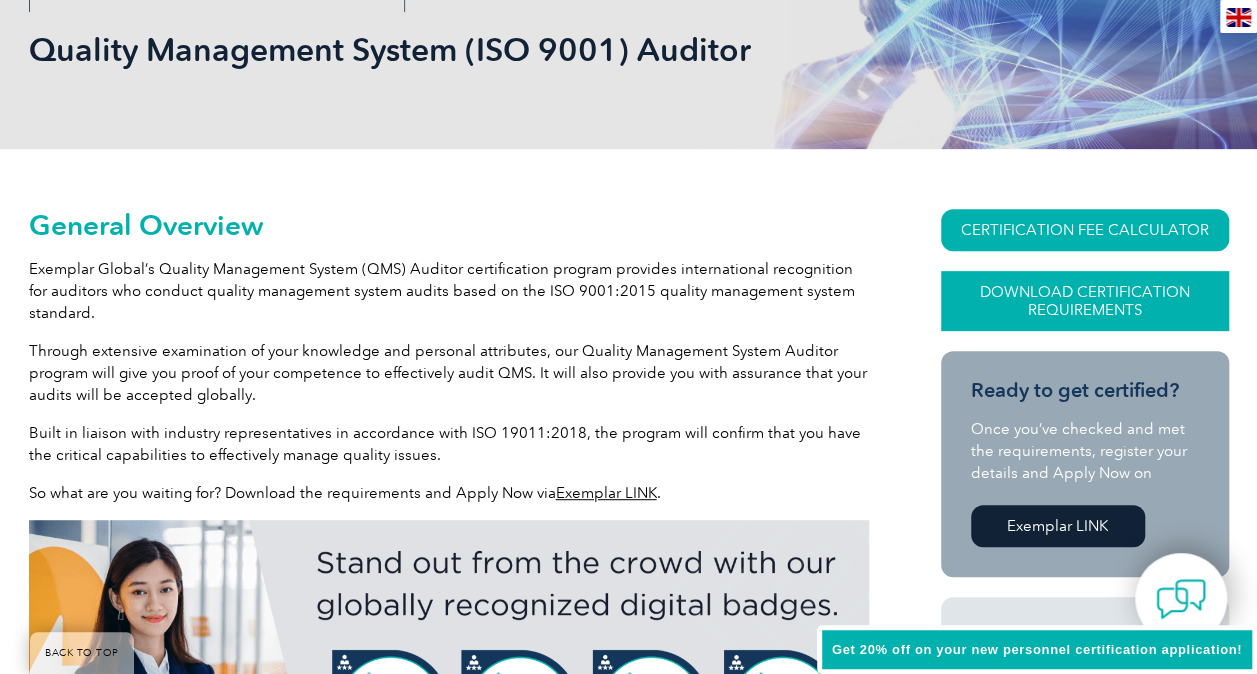 click on "Download Certification Requirements" at bounding box center (1085, 301) 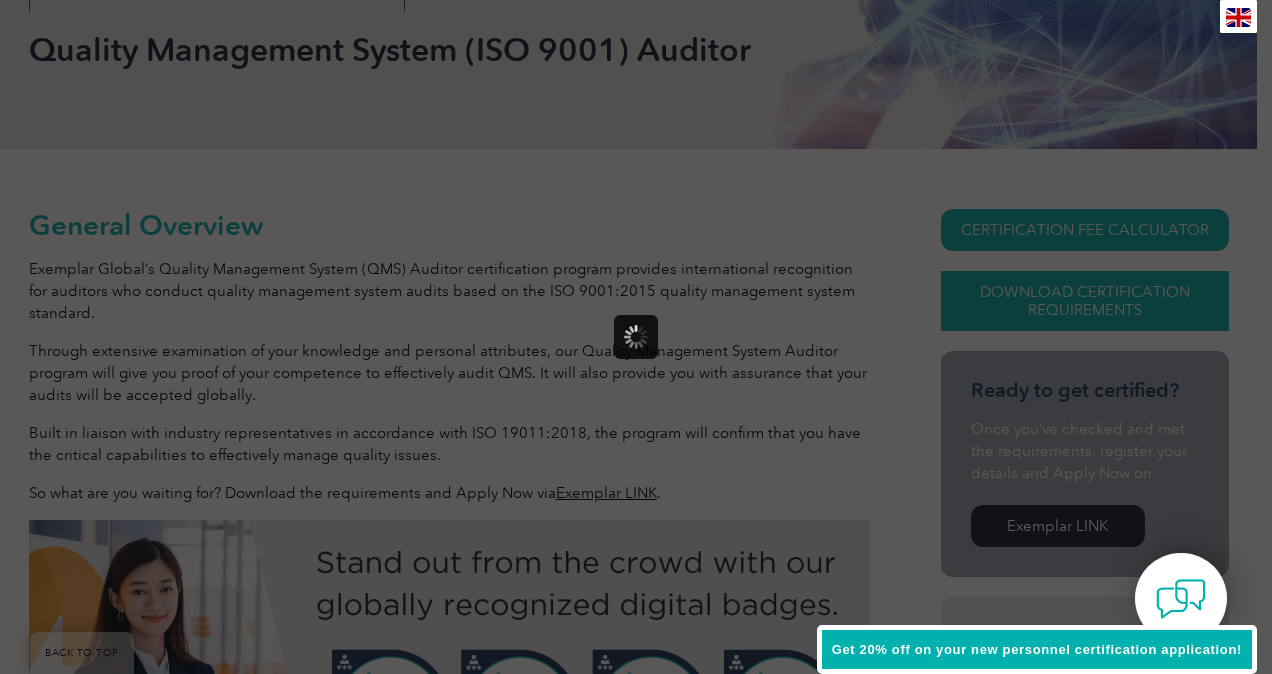 scroll, scrollTop: 0, scrollLeft: 0, axis: both 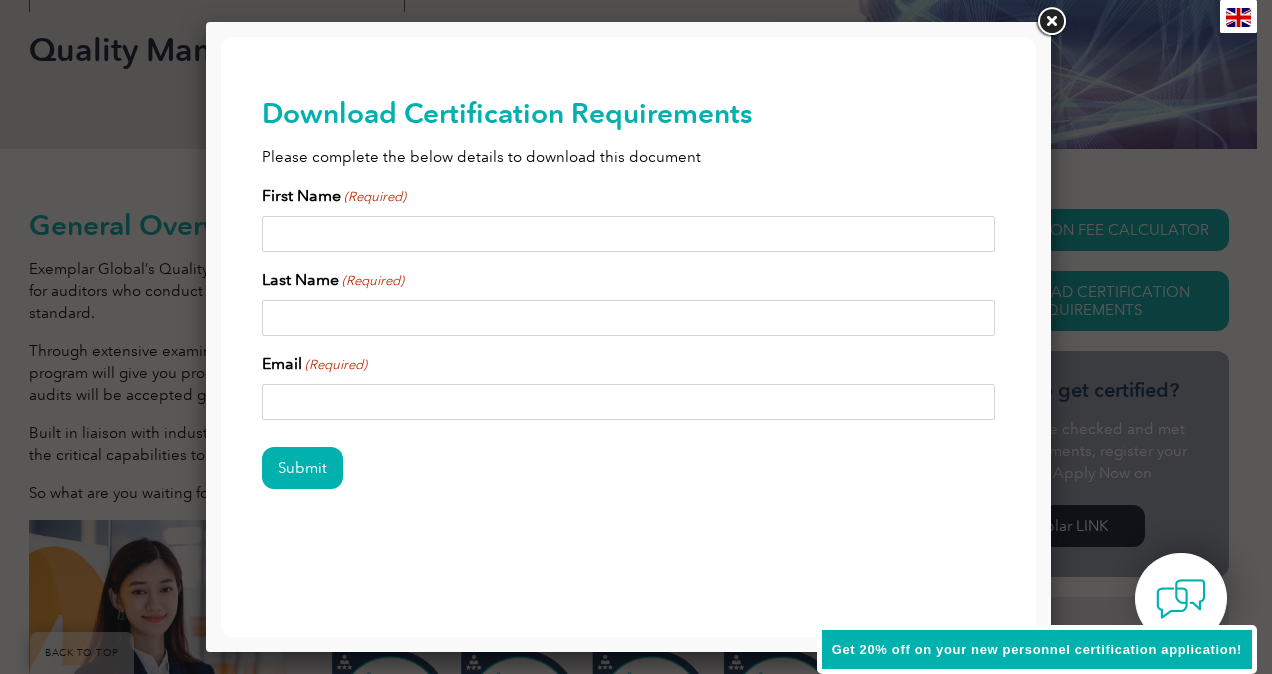 click on "First Name (Required)" at bounding box center [629, 234] 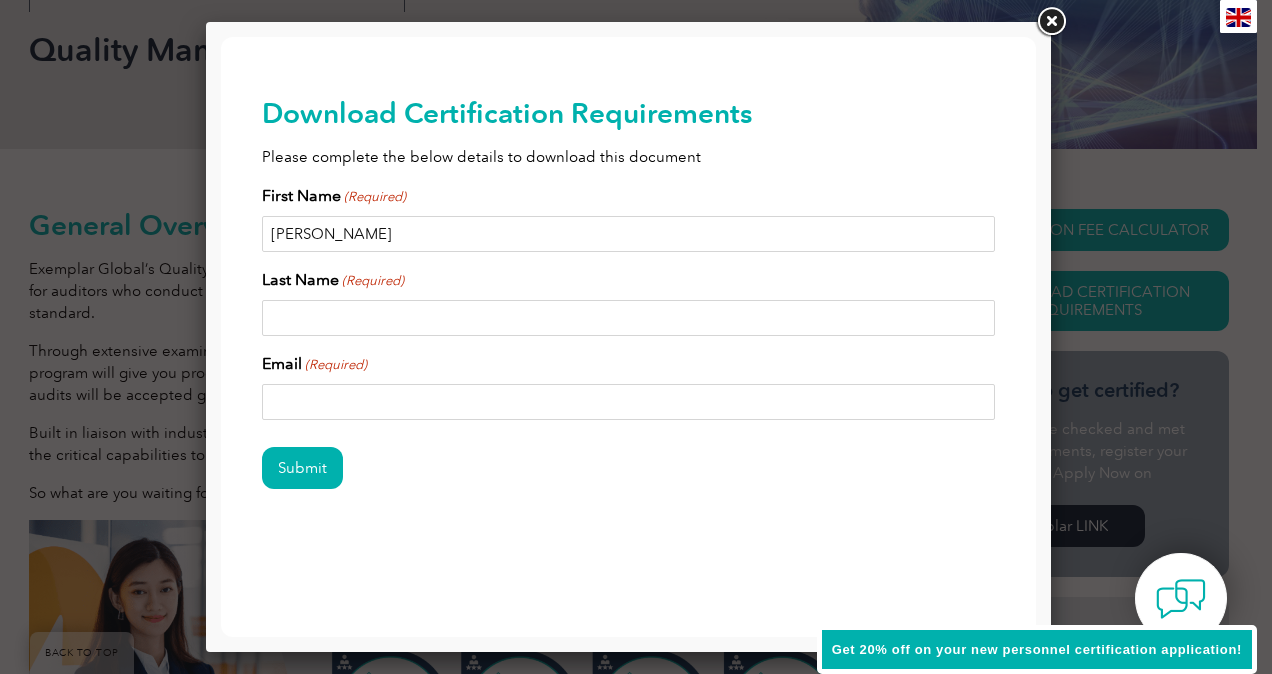 type on "Sharma" 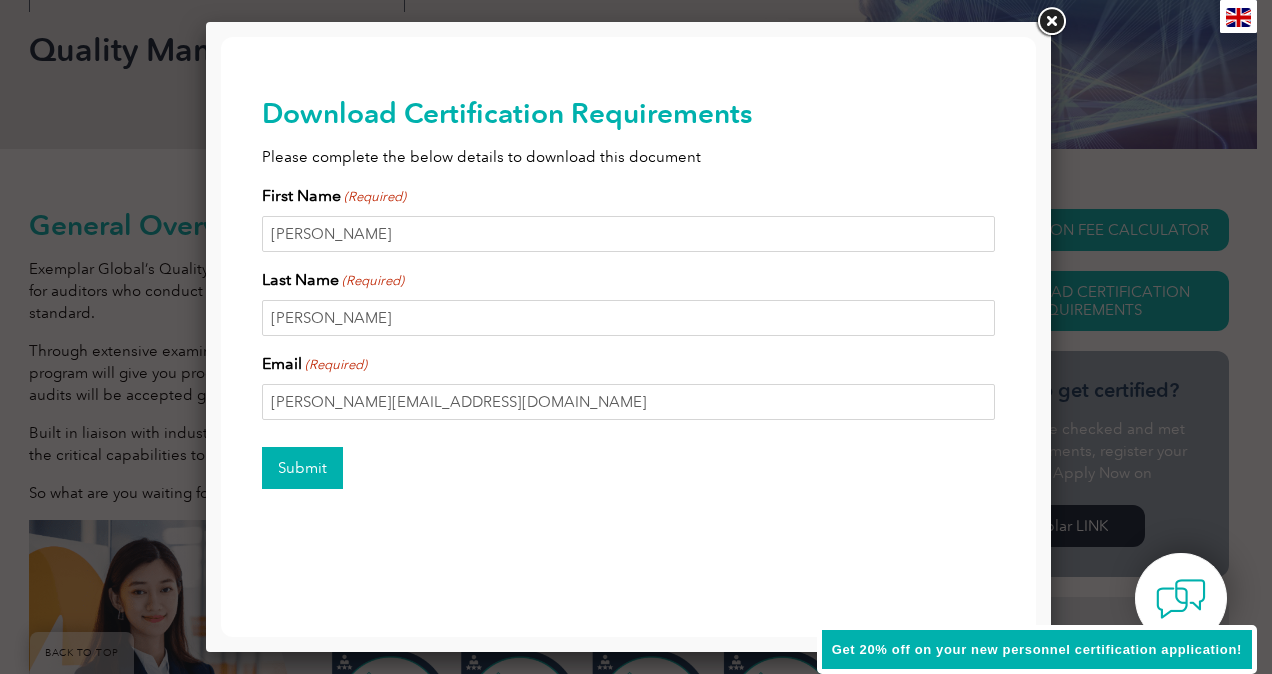 click on "Submit" at bounding box center (302, 468) 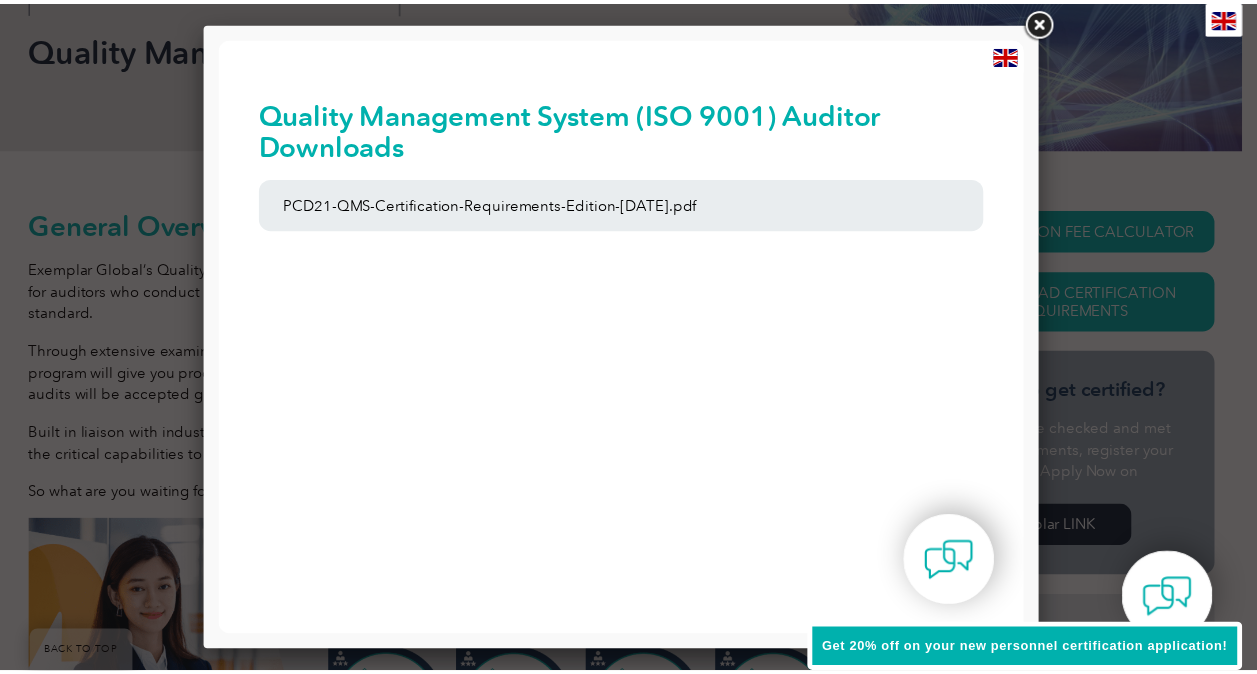 scroll, scrollTop: 0, scrollLeft: 0, axis: both 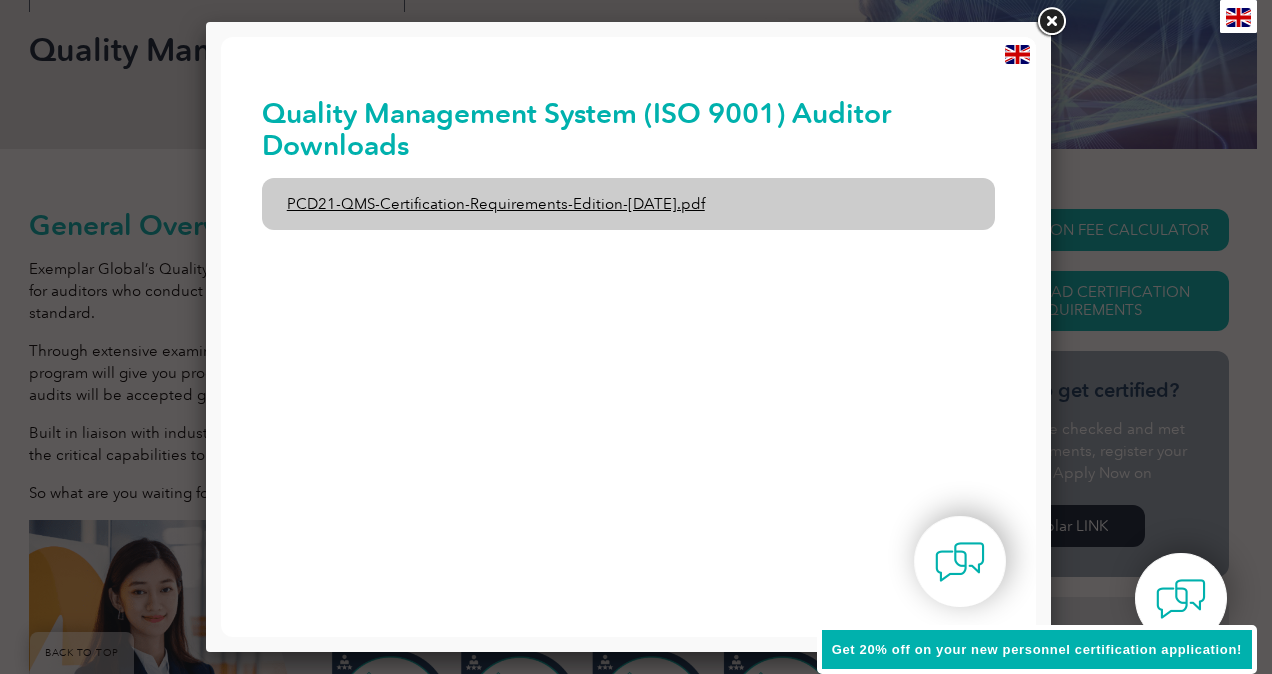 click on "PCD21-QMS-Certification-Requirements-Edition-2-April-2022.pdf" at bounding box center [629, 204] 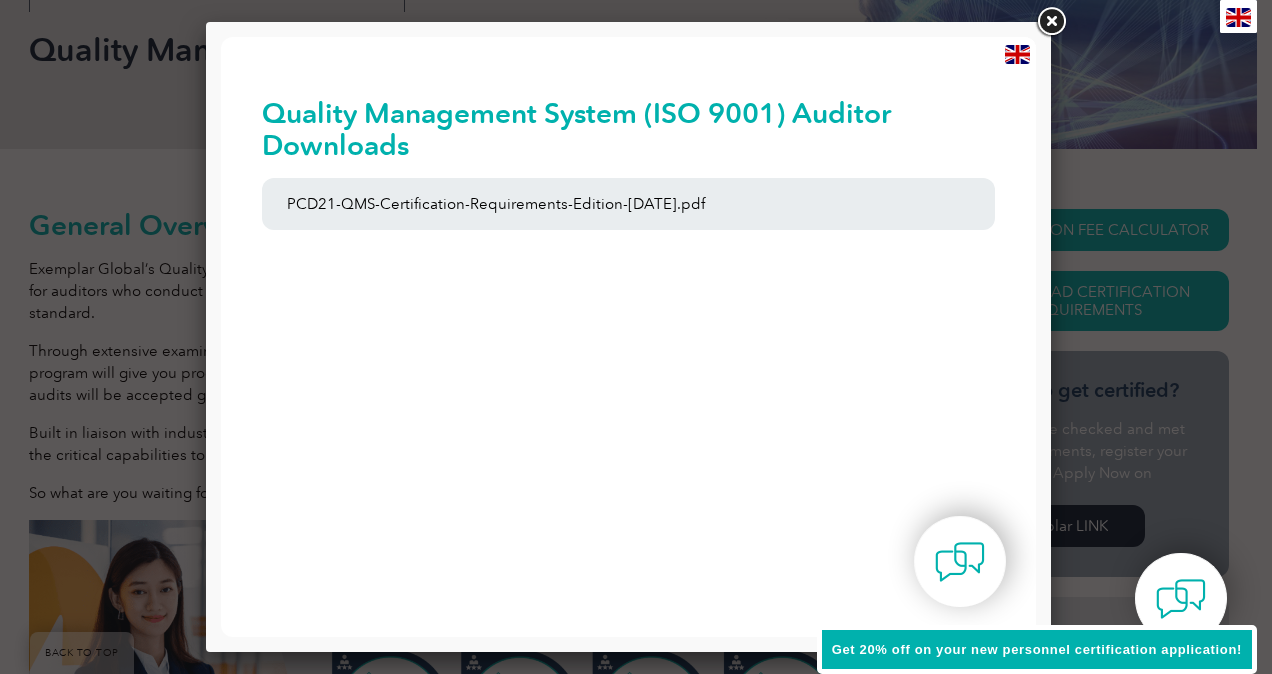 click at bounding box center (1051, 22) 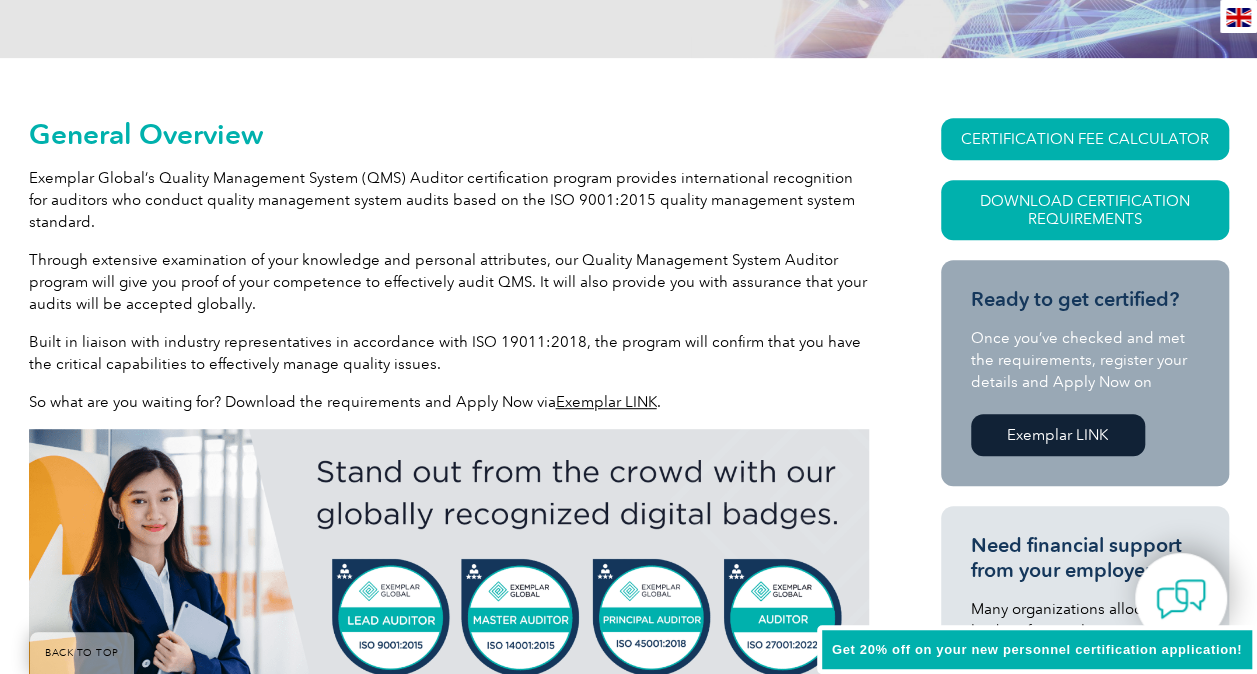 scroll, scrollTop: 500, scrollLeft: 0, axis: vertical 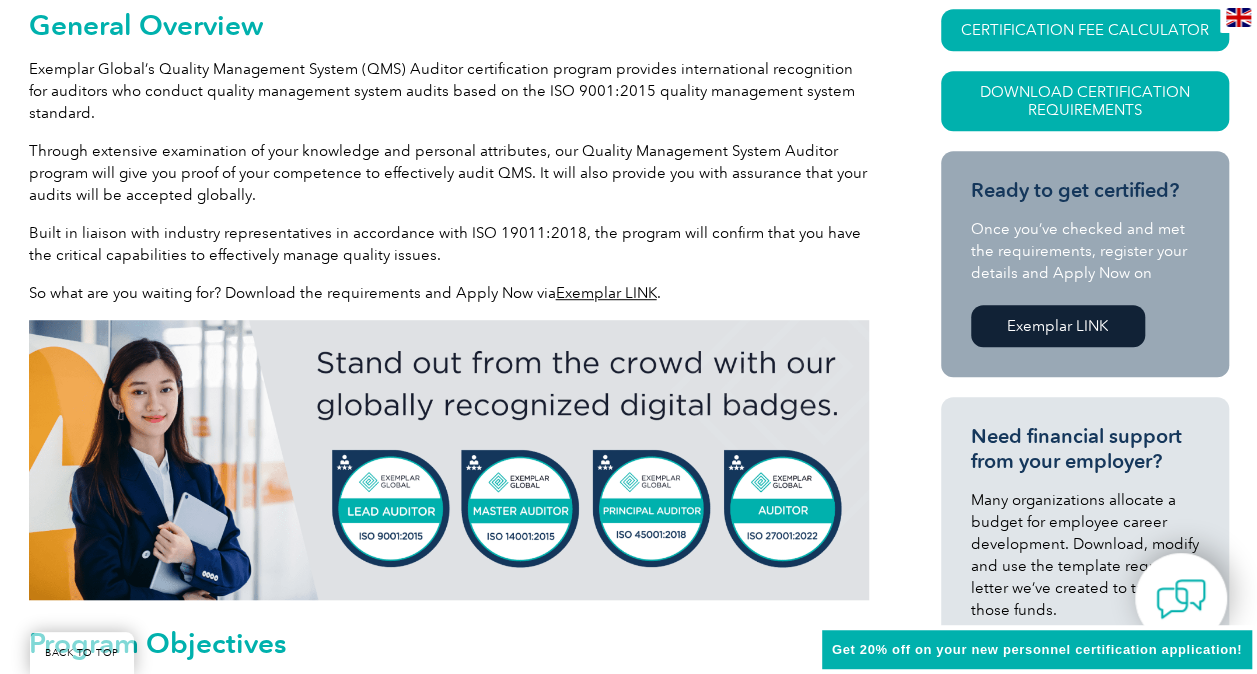 click on "Exemplar LINK" at bounding box center [1058, 326] 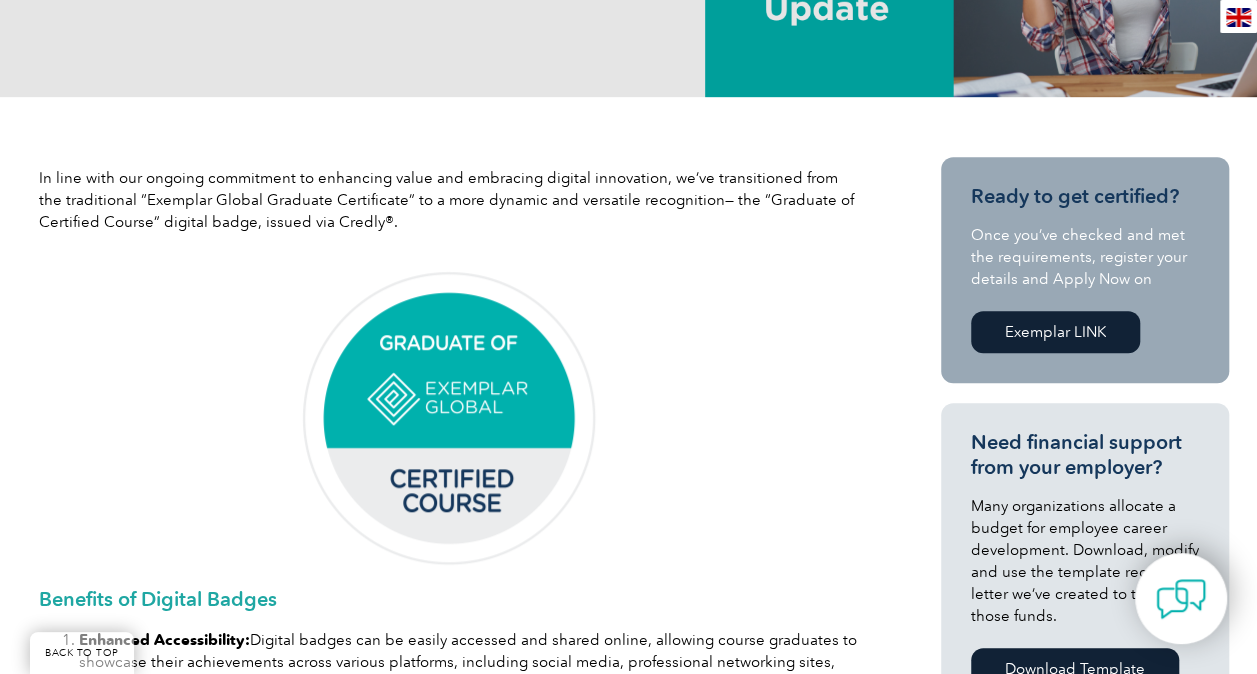 scroll, scrollTop: 0, scrollLeft: 0, axis: both 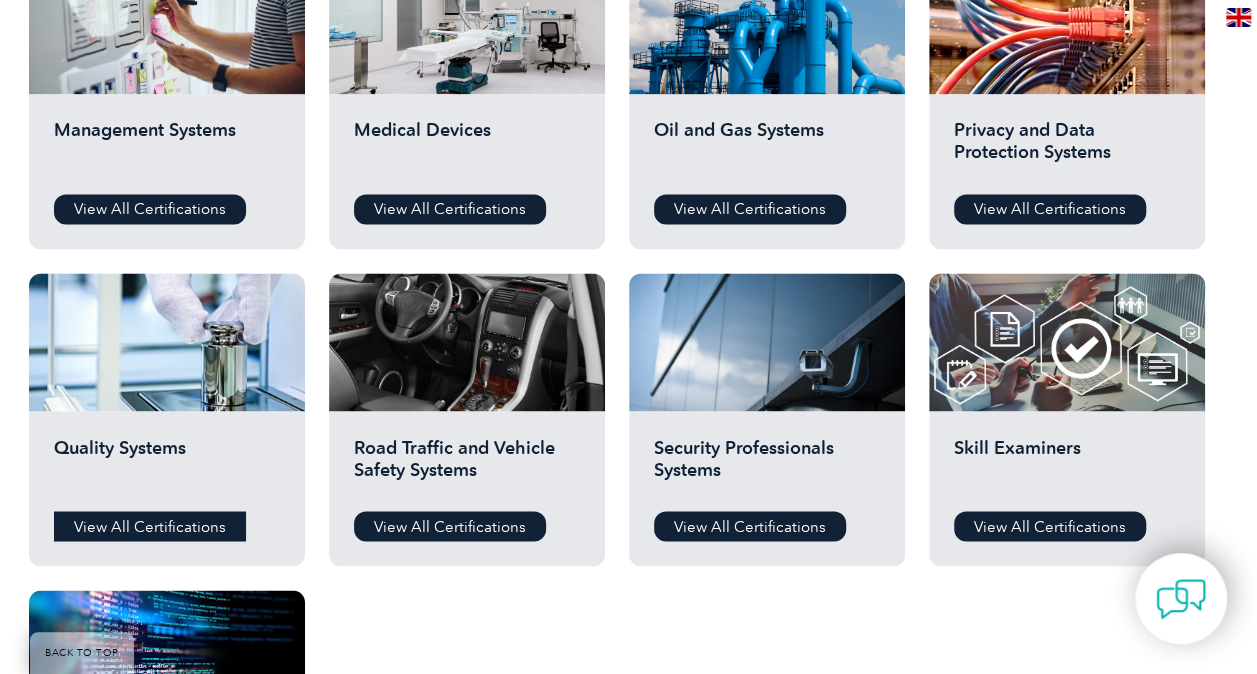 click on "View All Certifications" at bounding box center [150, 526] 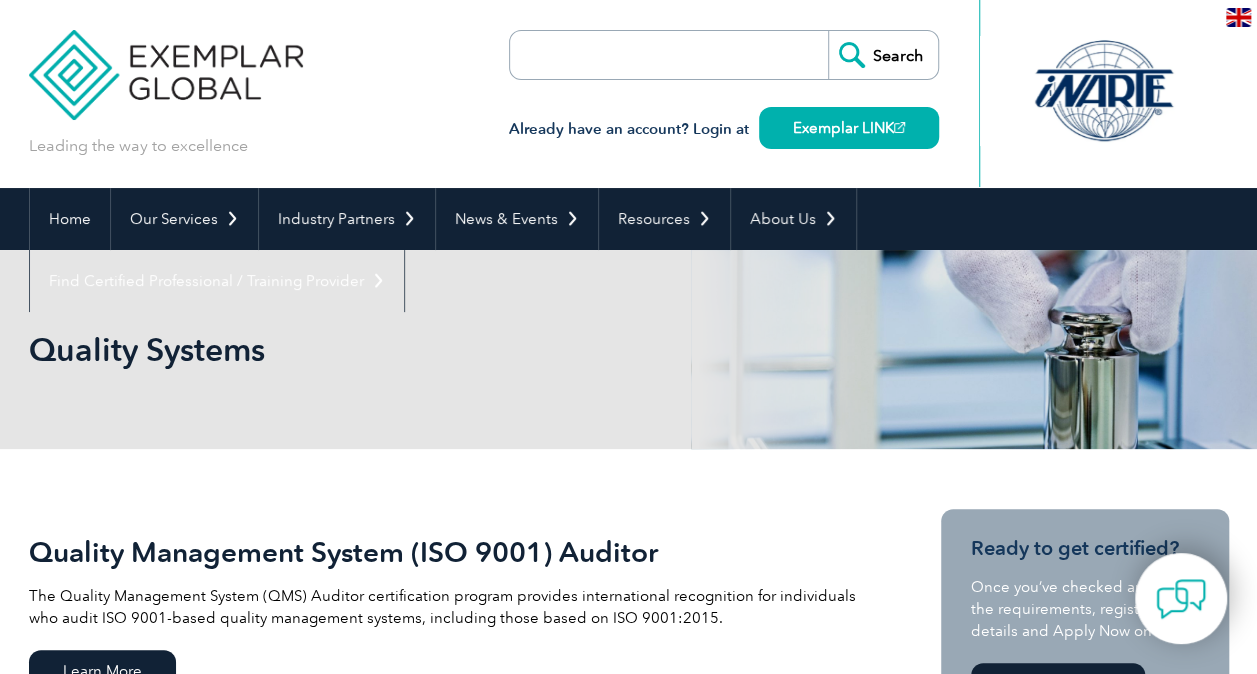 scroll, scrollTop: 300, scrollLeft: 0, axis: vertical 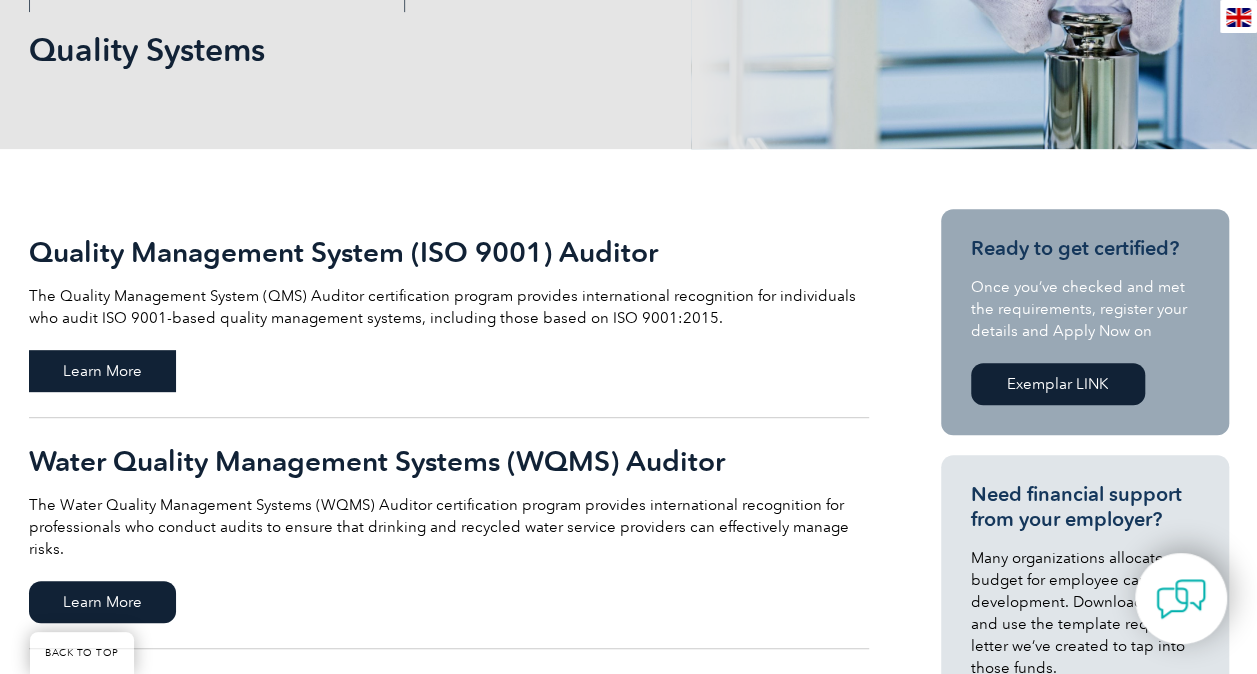 click on "Learn More" at bounding box center [102, 371] 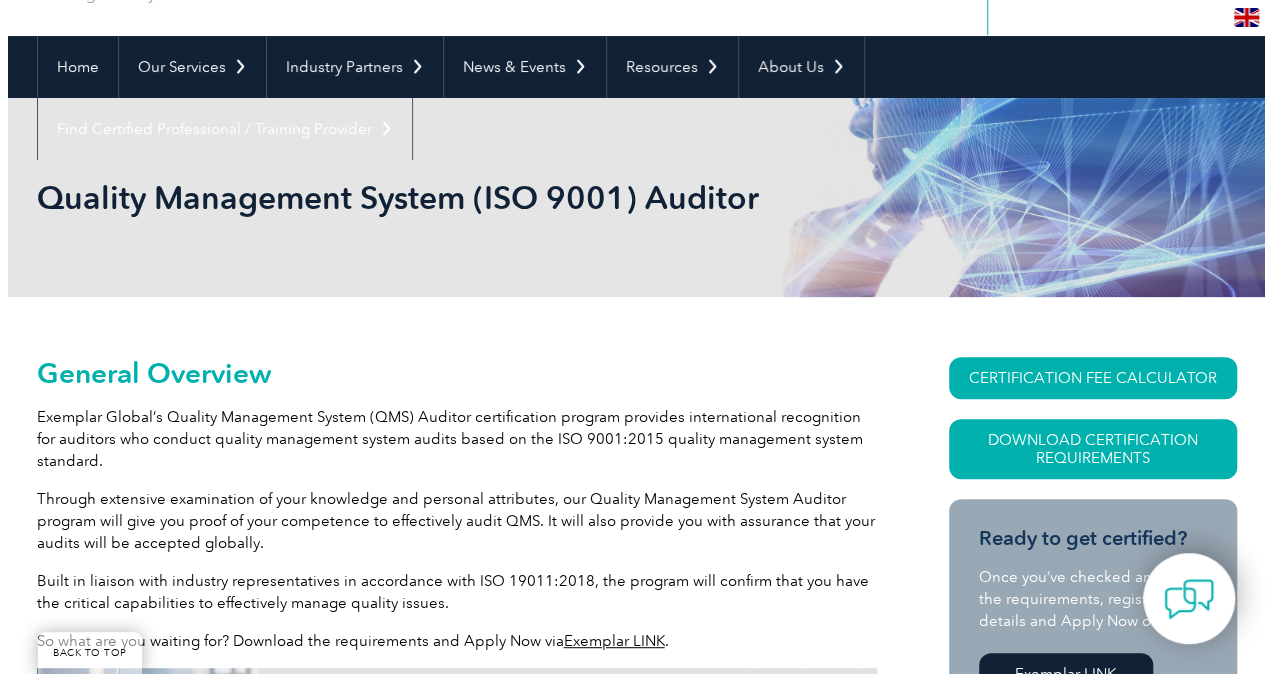 scroll, scrollTop: 400, scrollLeft: 0, axis: vertical 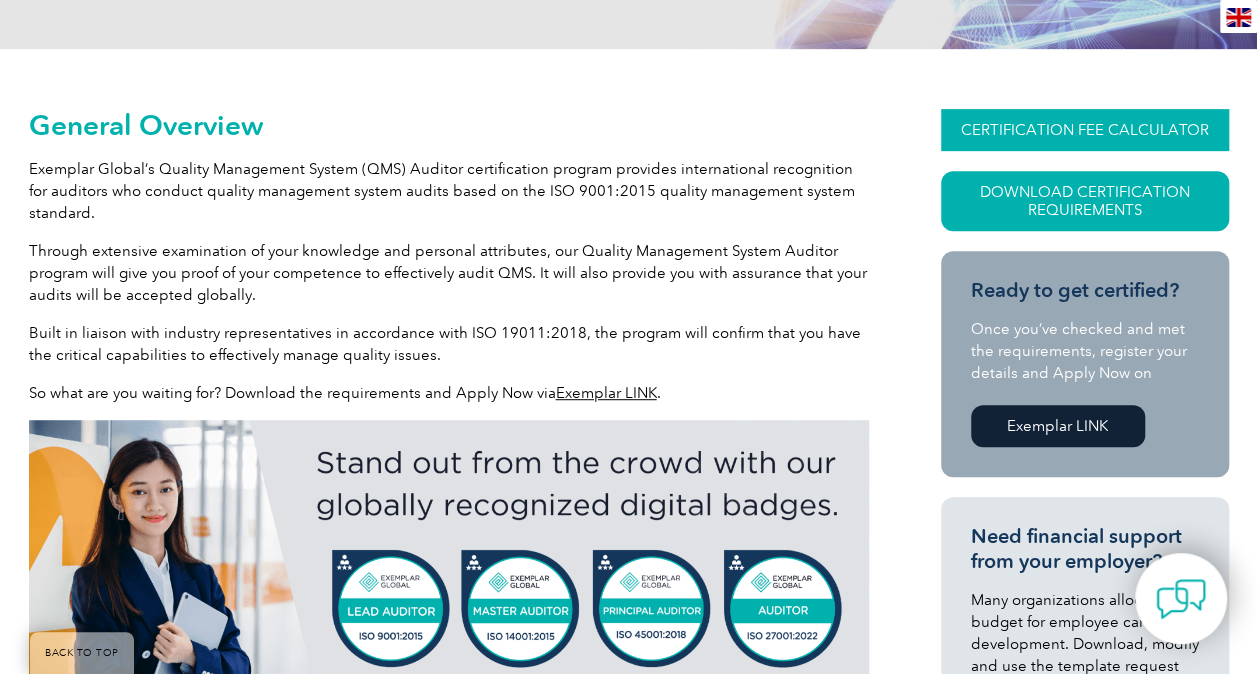 click on "CERTIFICATION FEE CALCULATOR" at bounding box center [1085, 130] 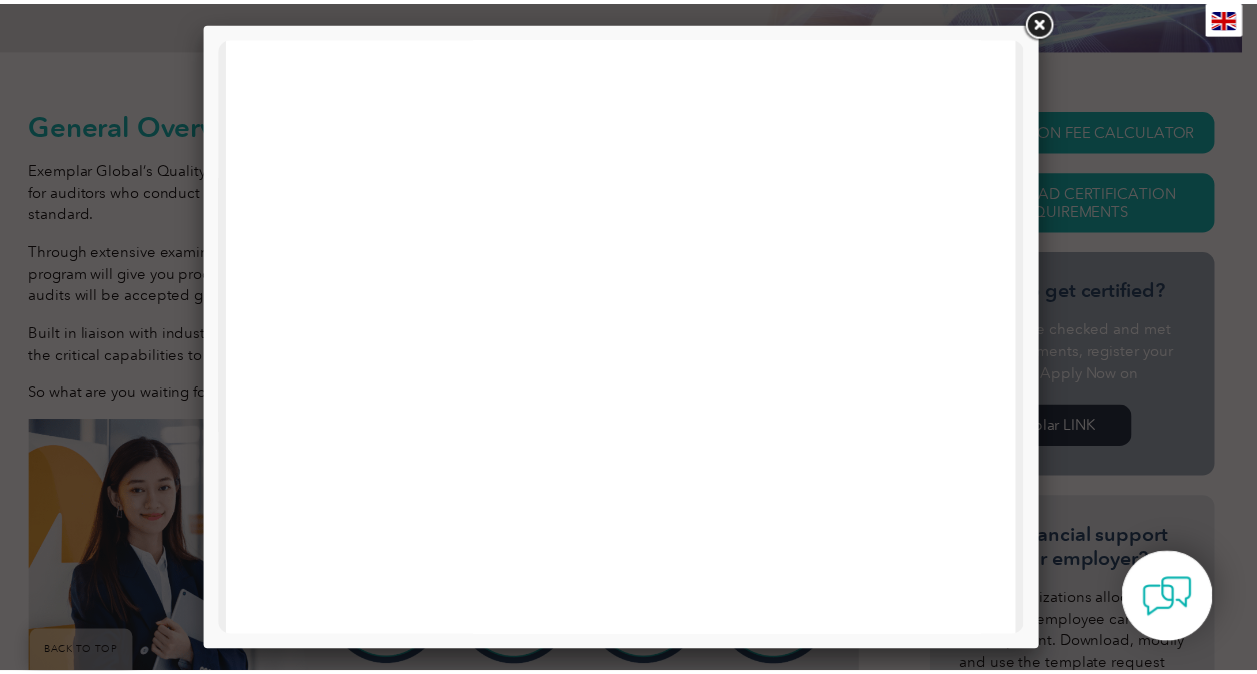 scroll, scrollTop: 954, scrollLeft: 0, axis: vertical 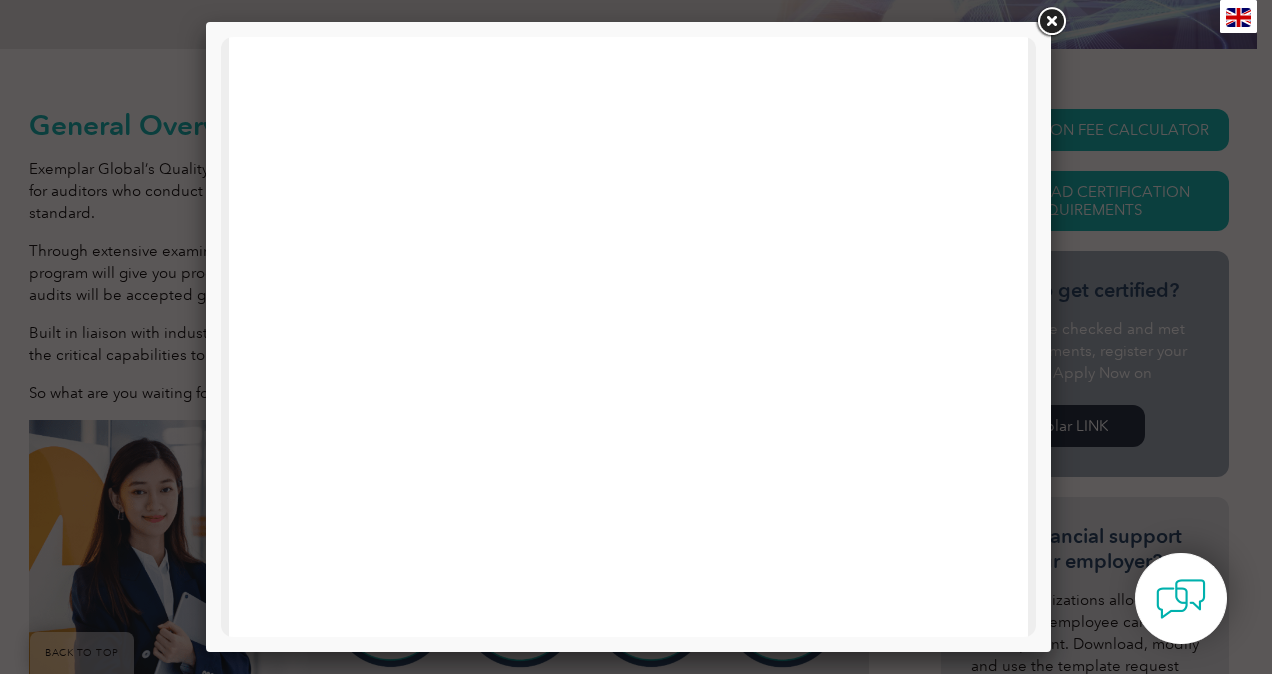 click at bounding box center (1051, 22) 